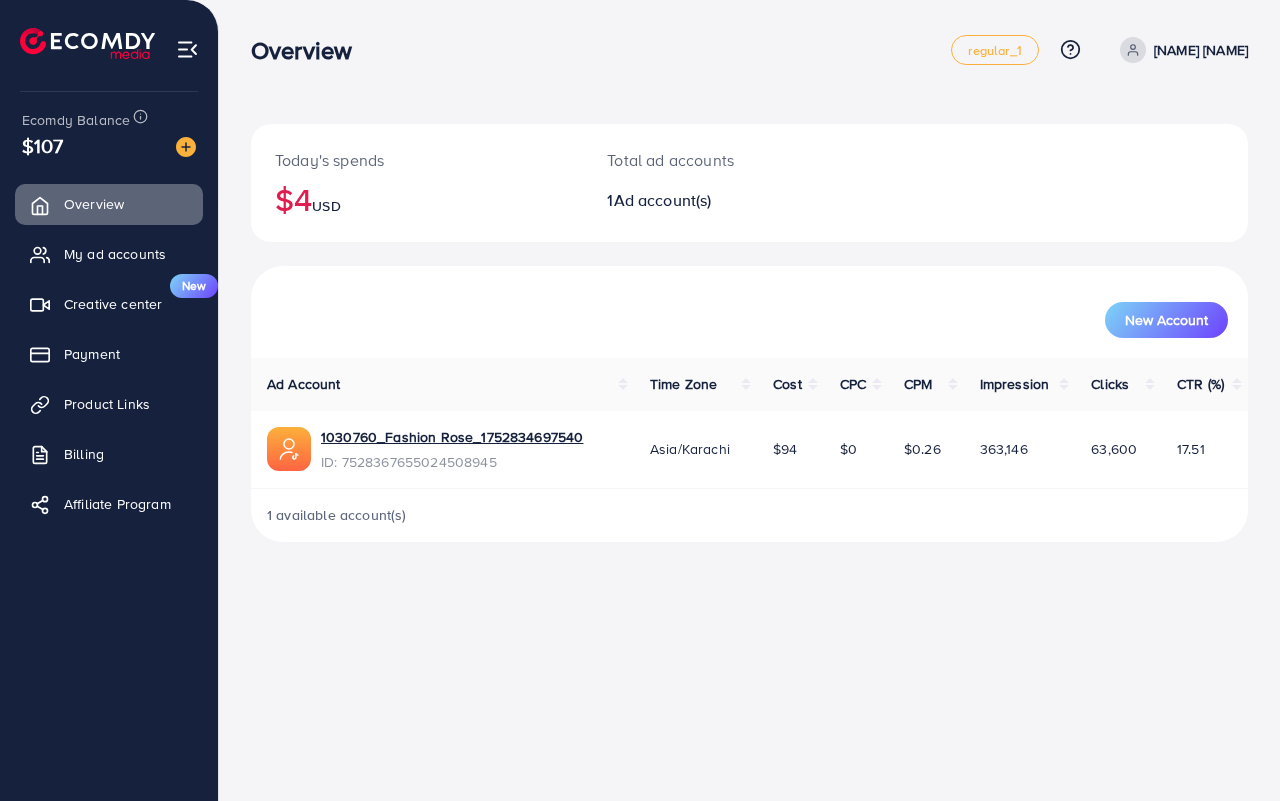 scroll, scrollTop: 0, scrollLeft: 0, axis: both 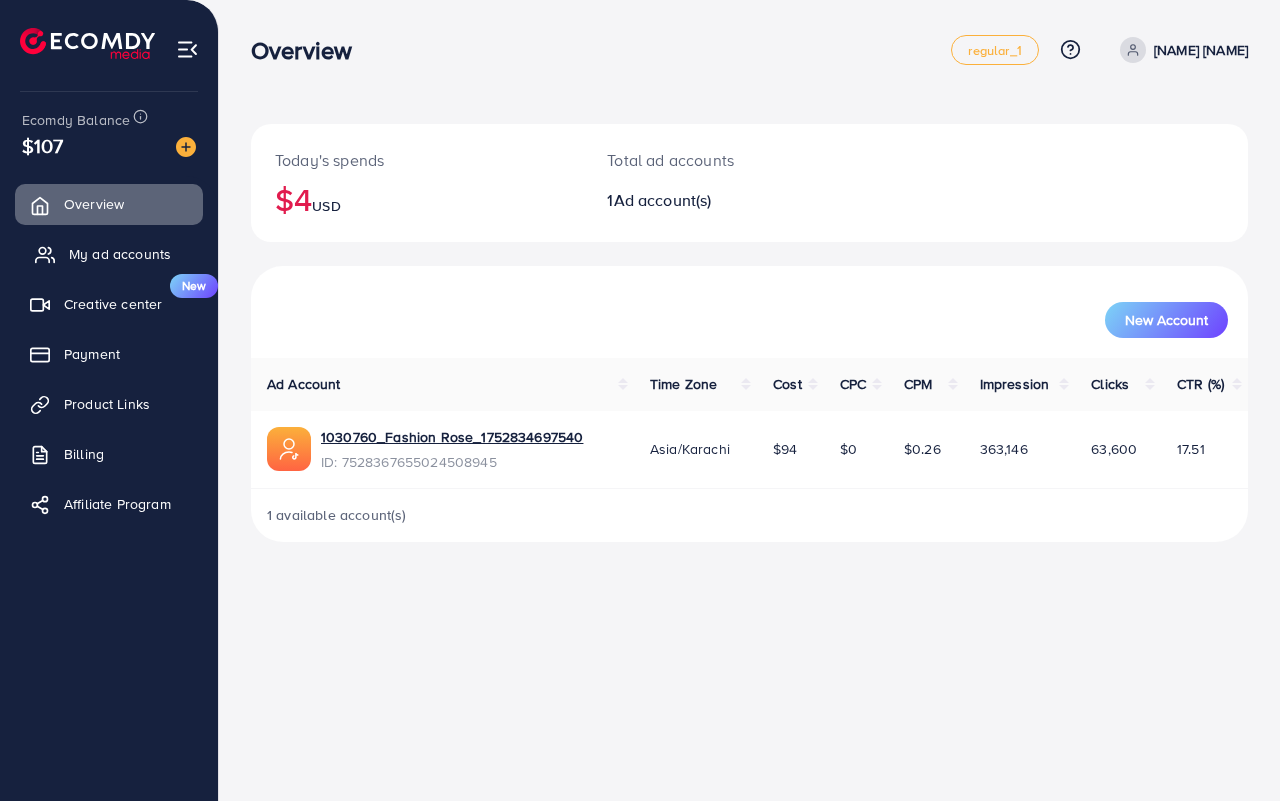 click on "My ad accounts" at bounding box center (120, 254) 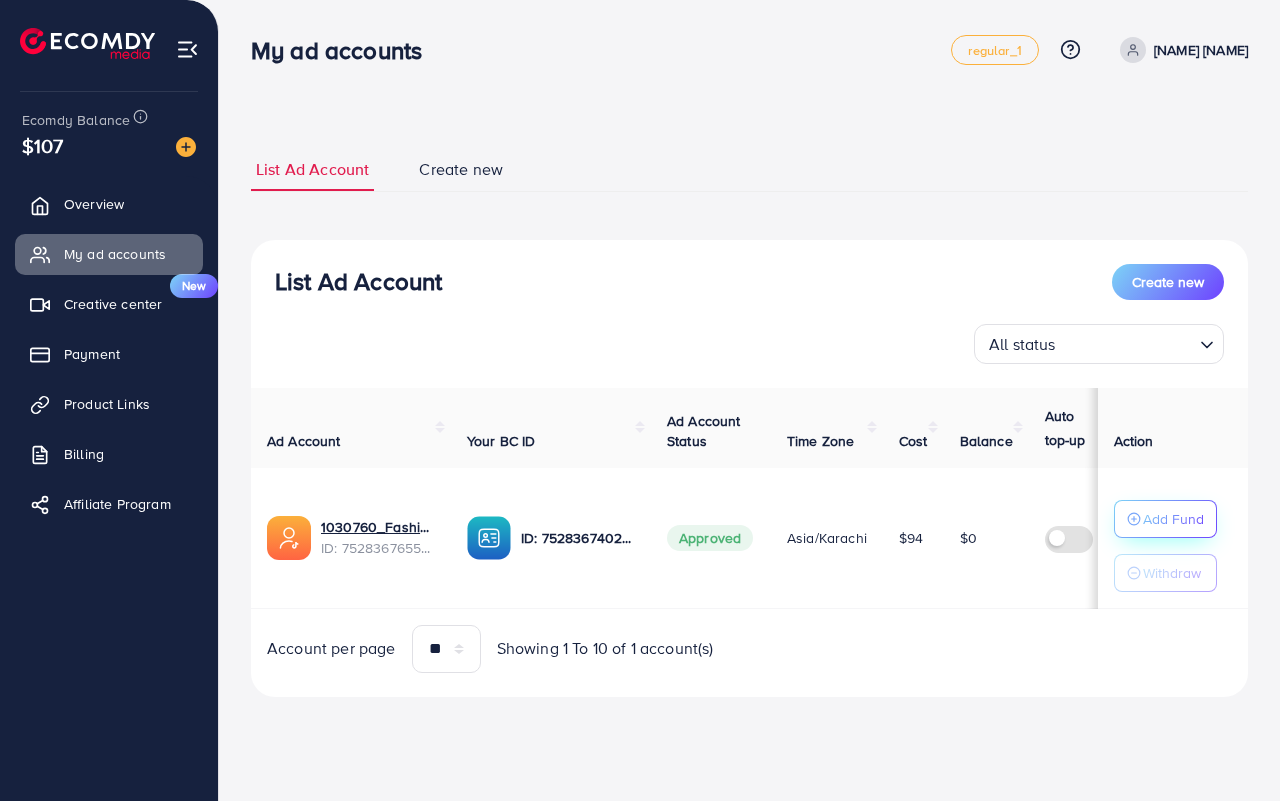click on "Add Fund" at bounding box center (1173, 519) 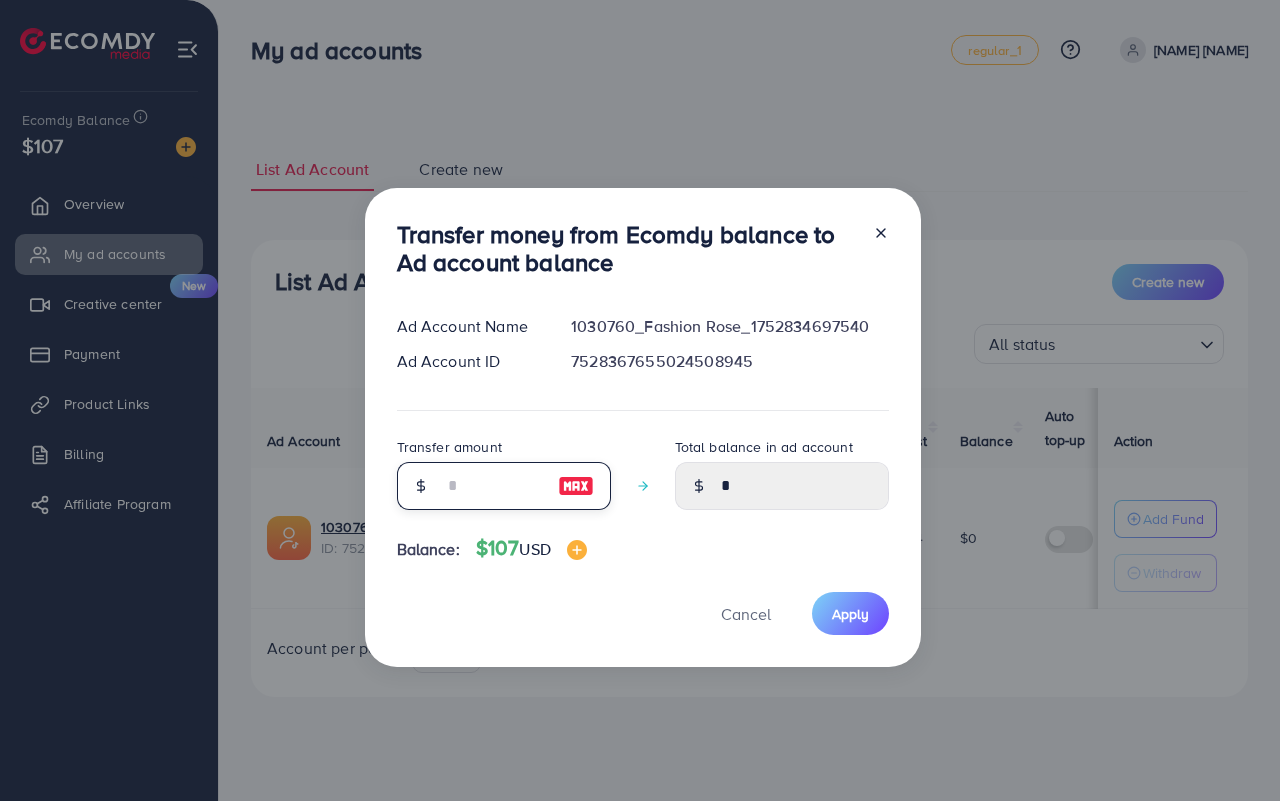 click at bounding box center (493, 486) 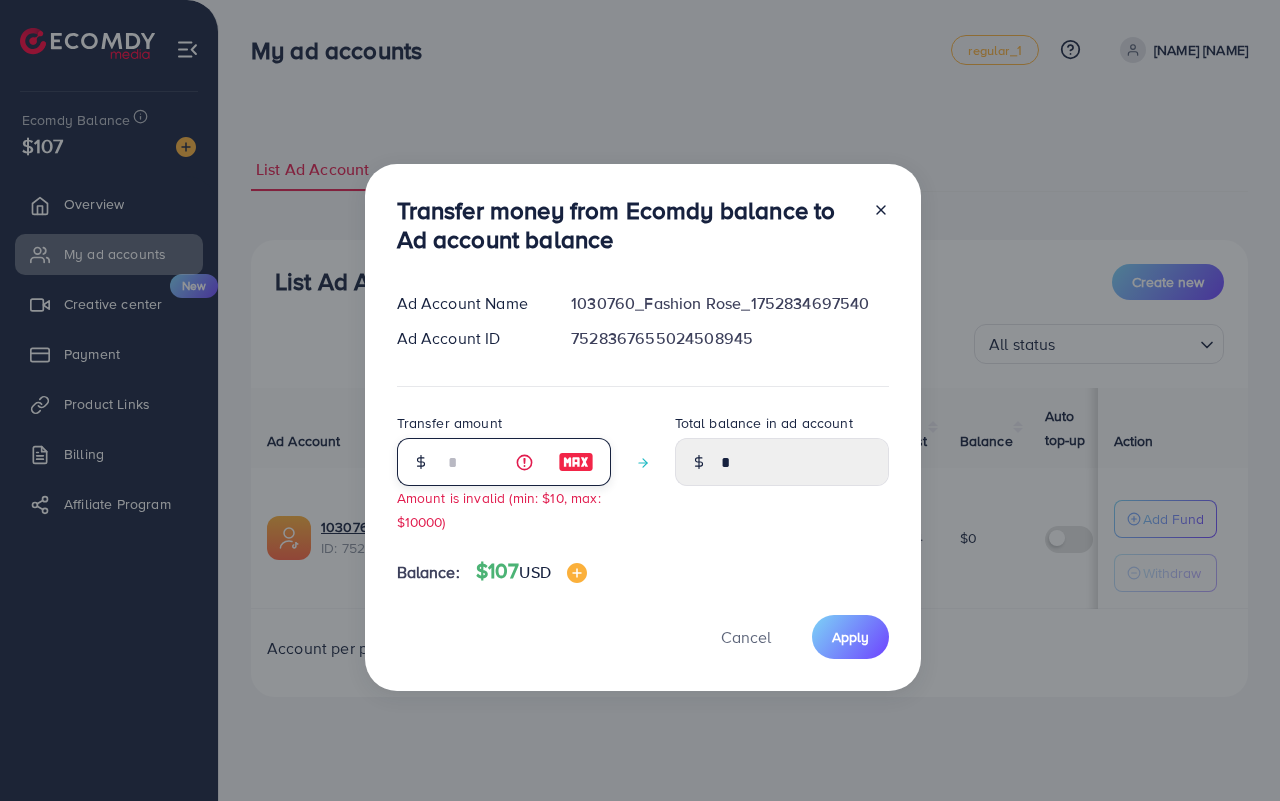 type on "****" 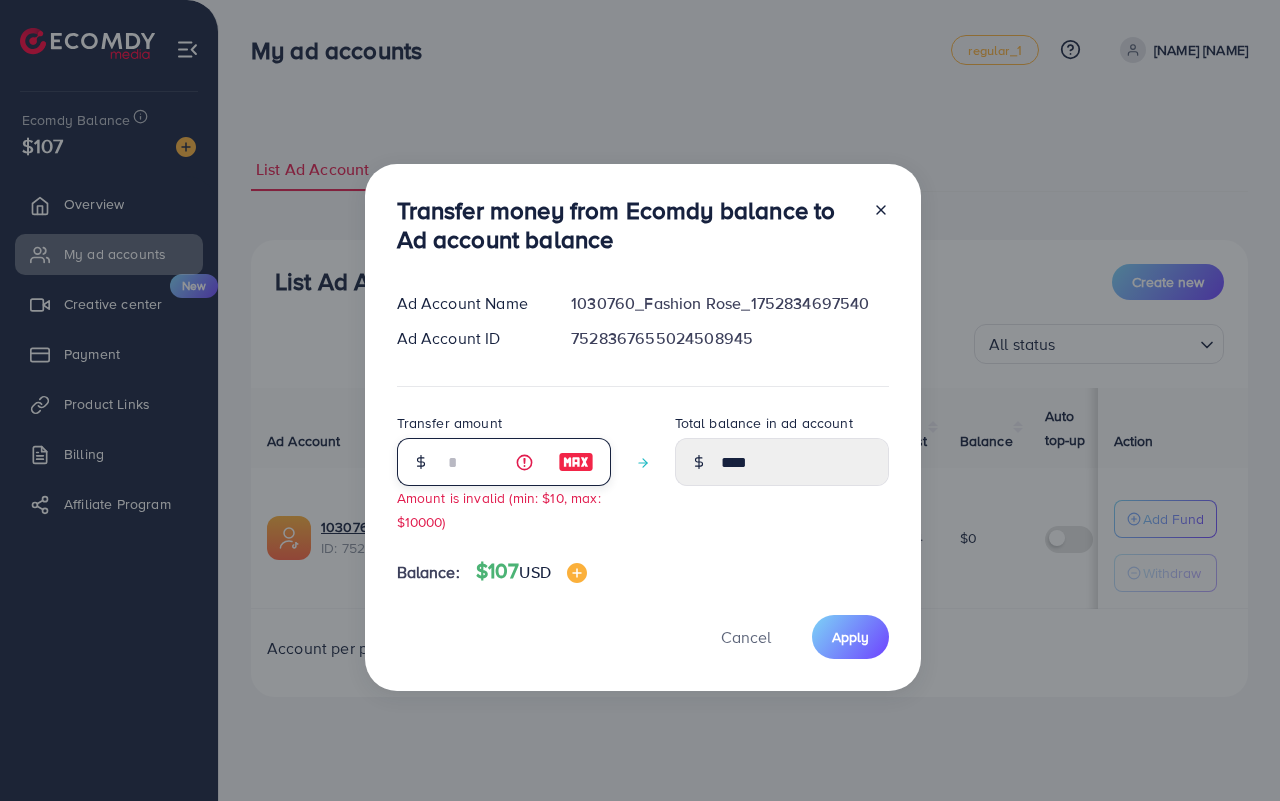 type 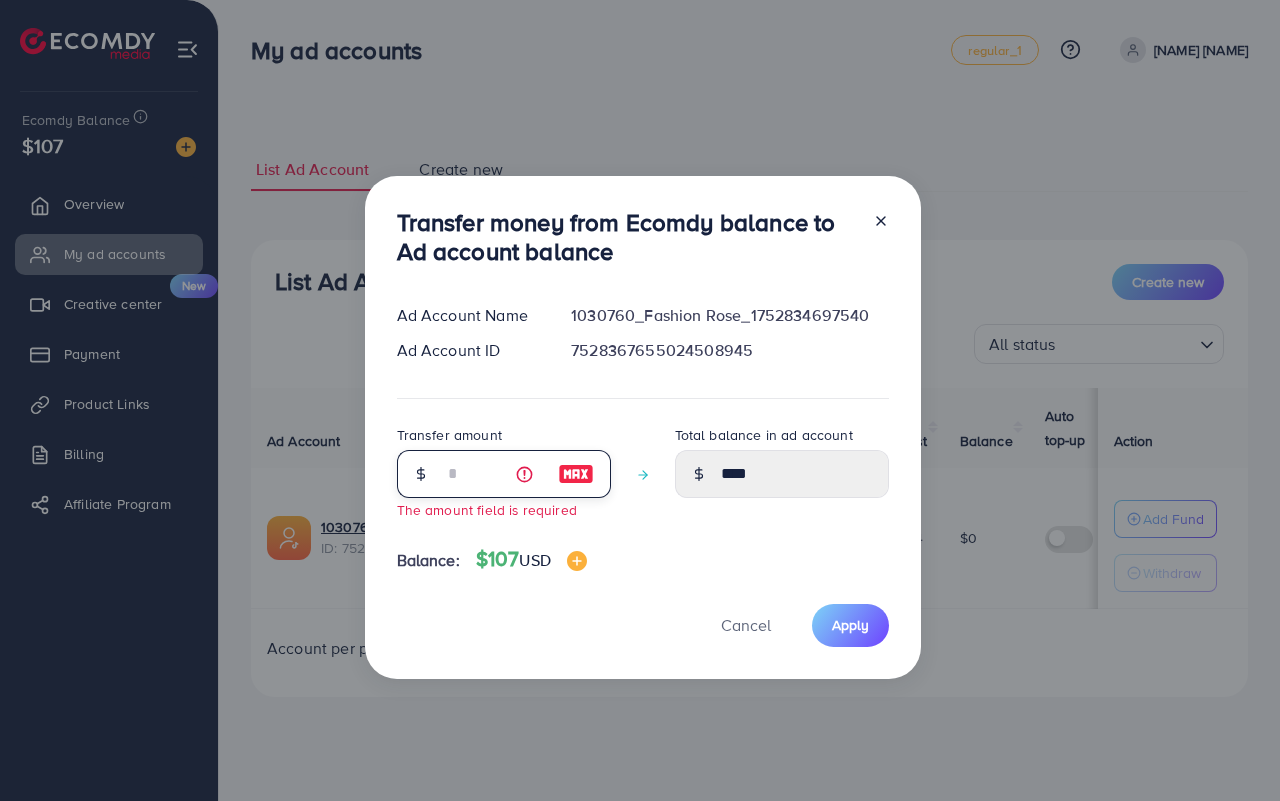 type on "****" 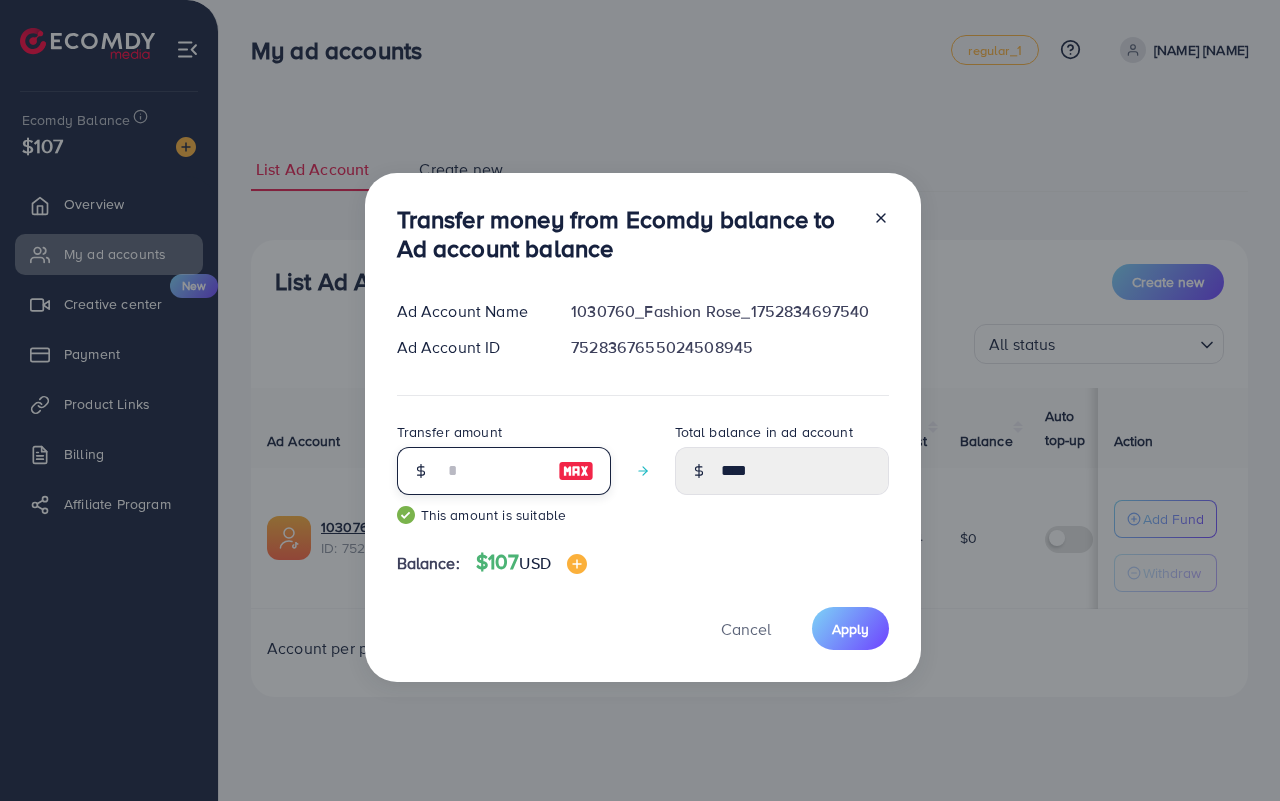 type on "*****" 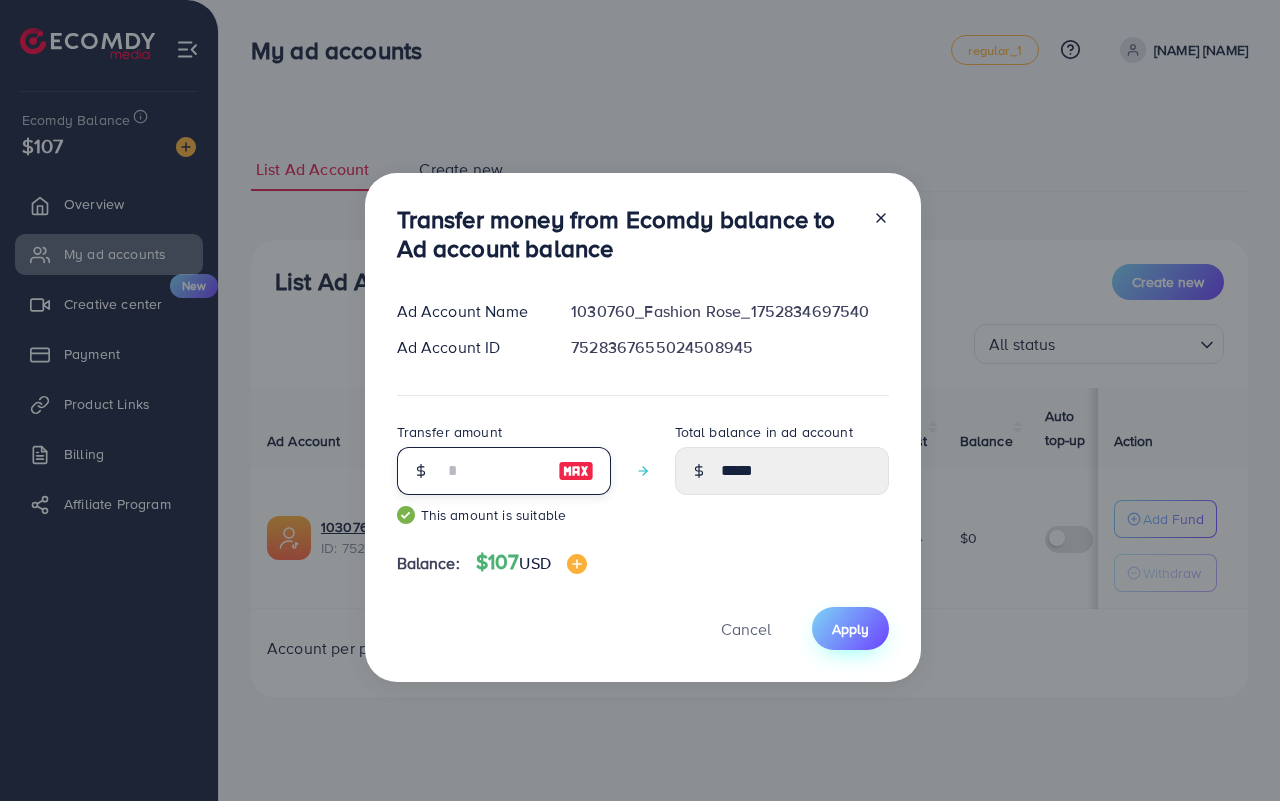 type on "**" 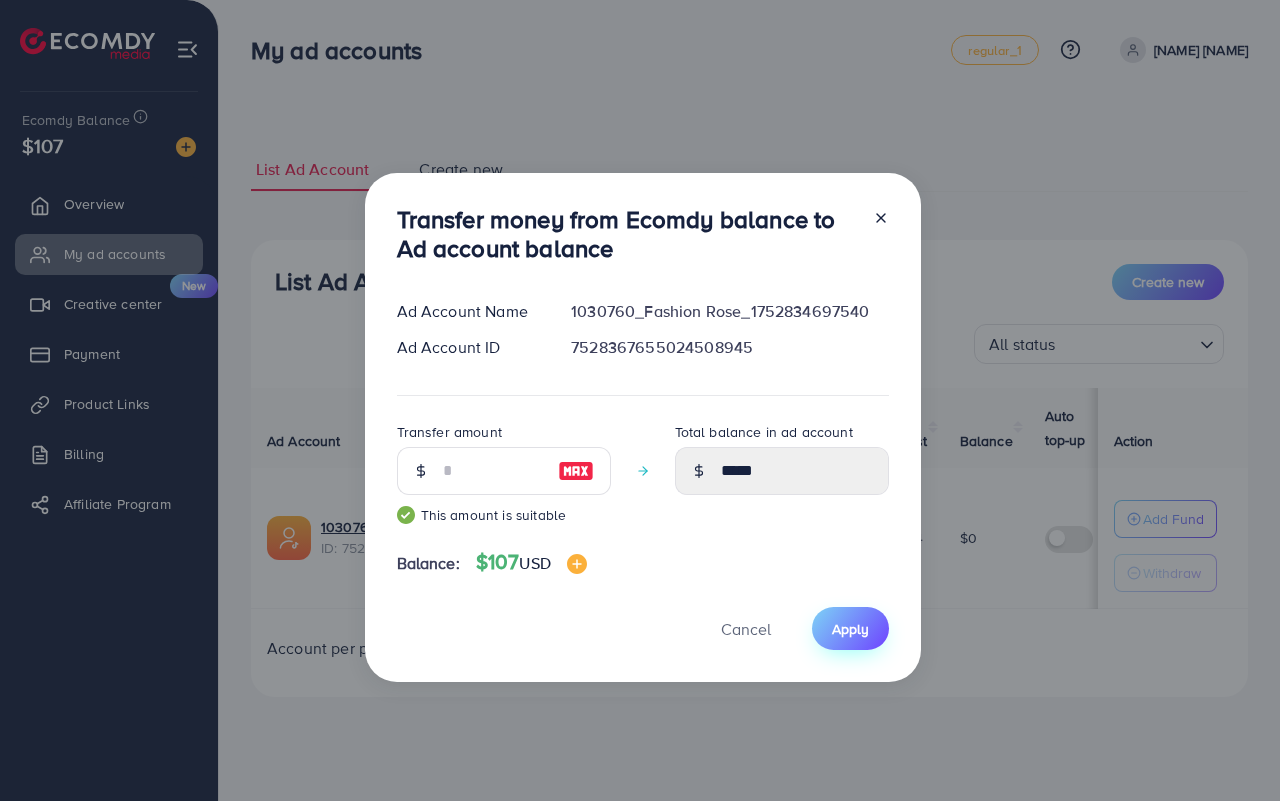click on "Apply" at bounding box center [850, 629] 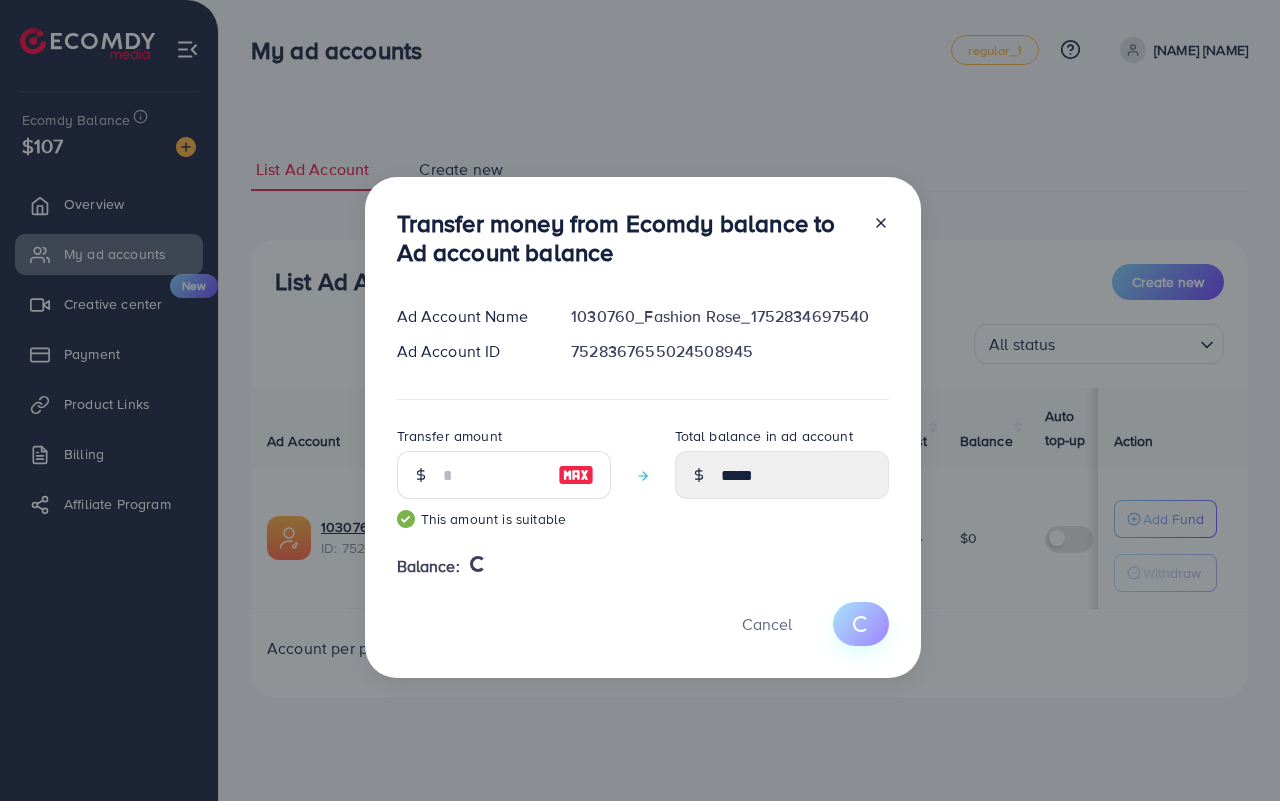 type 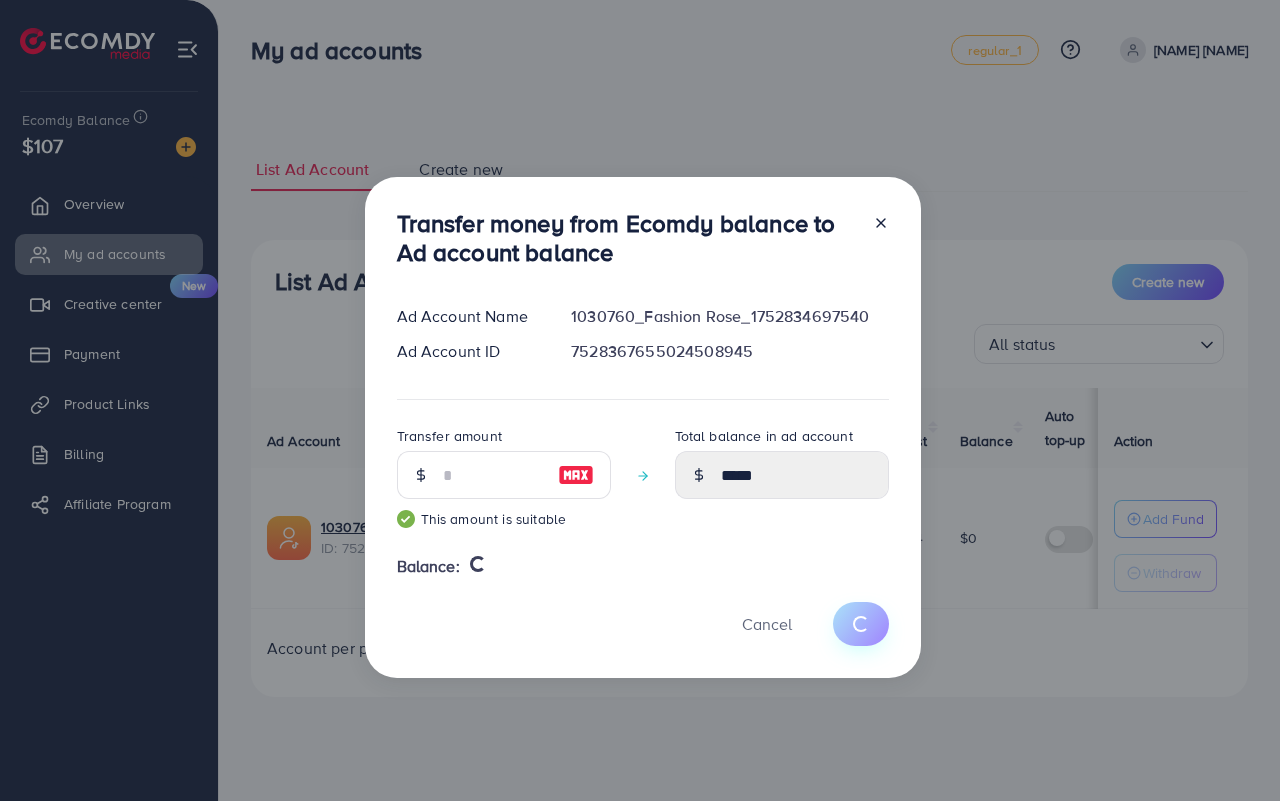 type on "*" 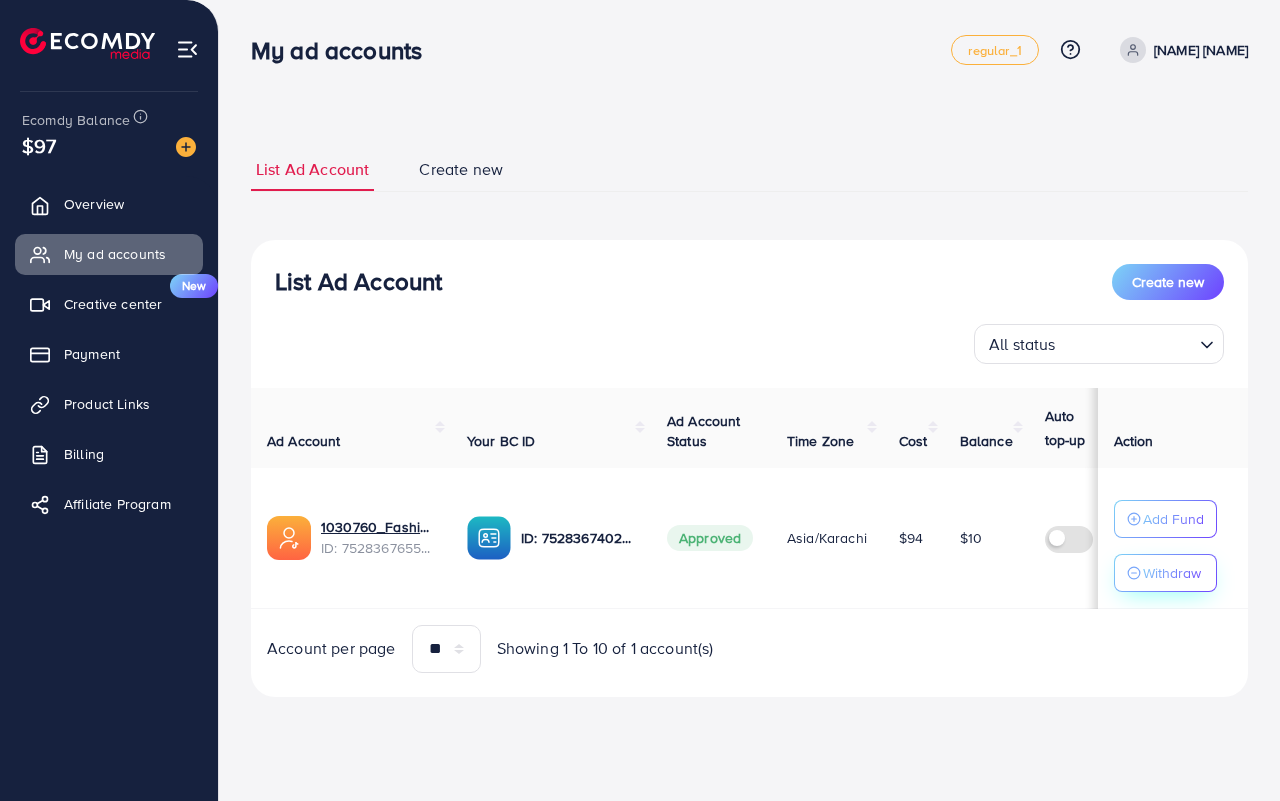 click on "Withdraw" at bounding box center (1172, 573) 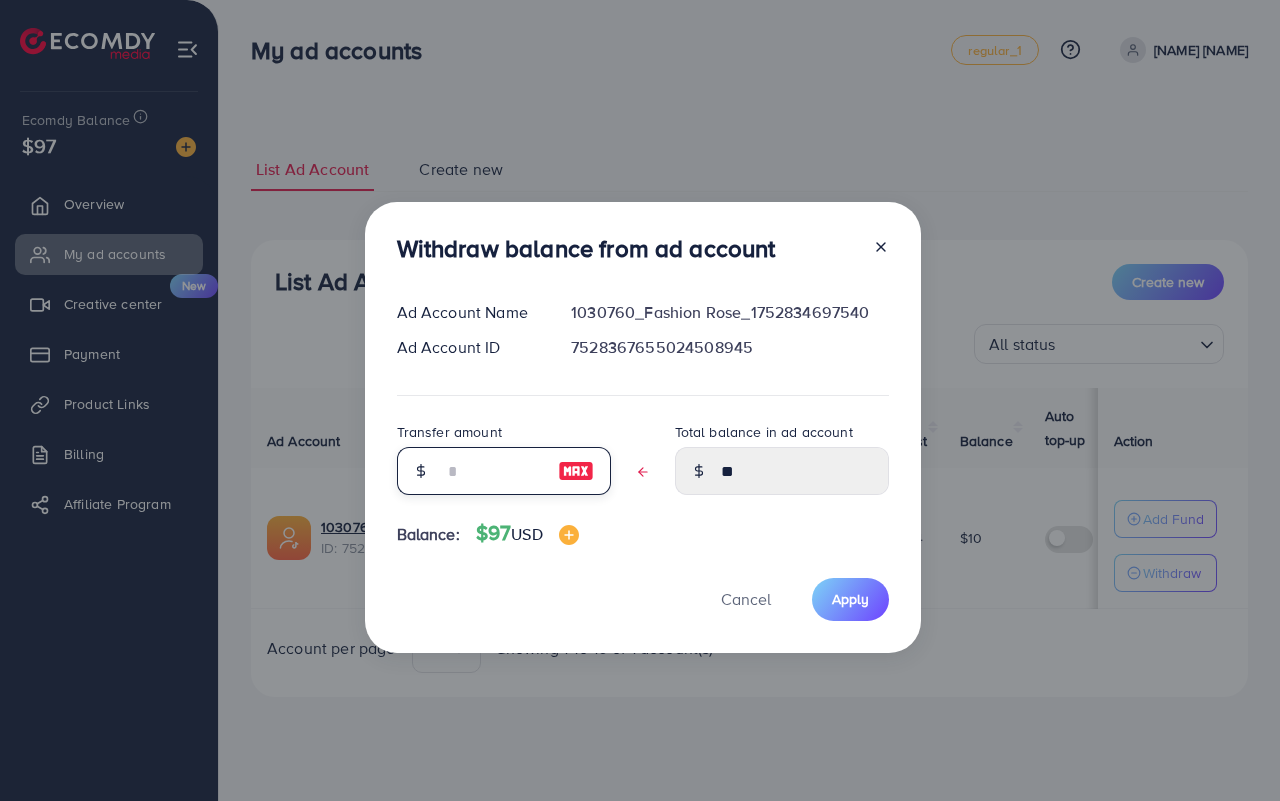 click at bounding box center (493, 471) 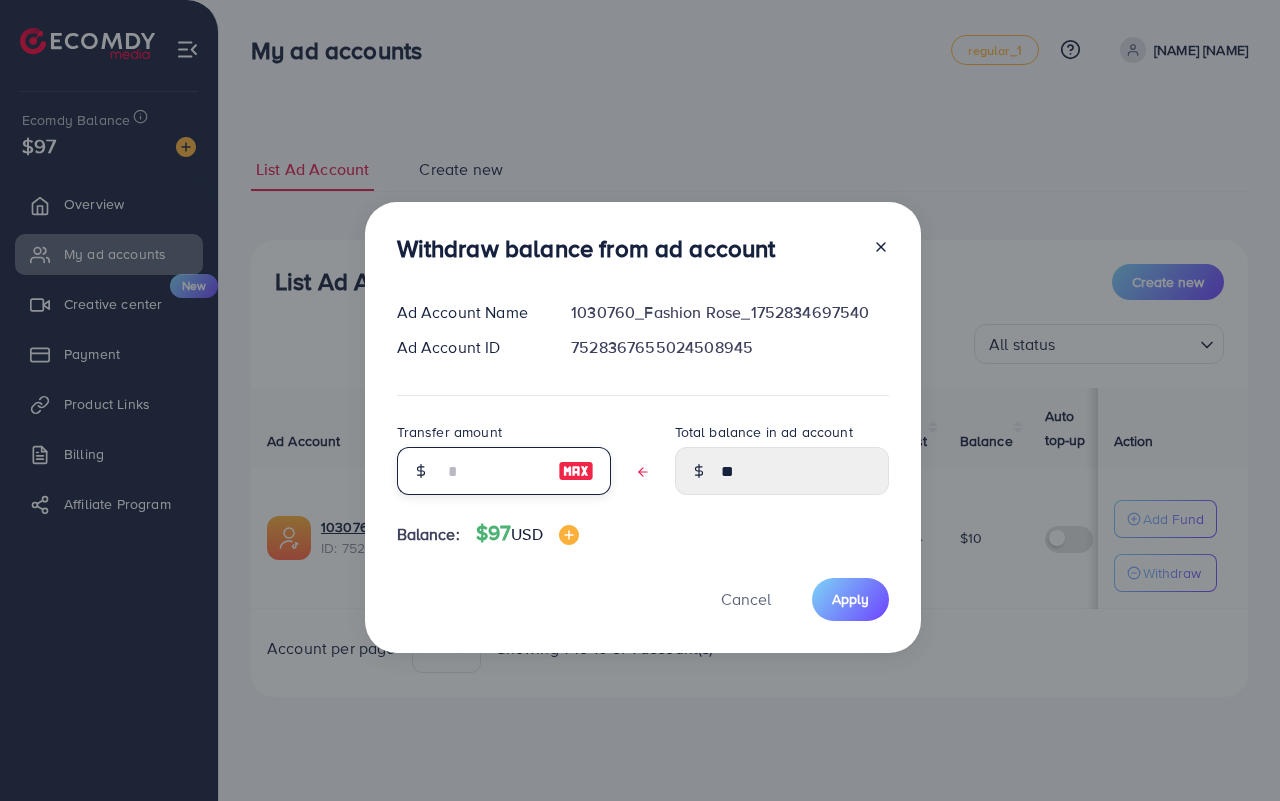 type on "*" 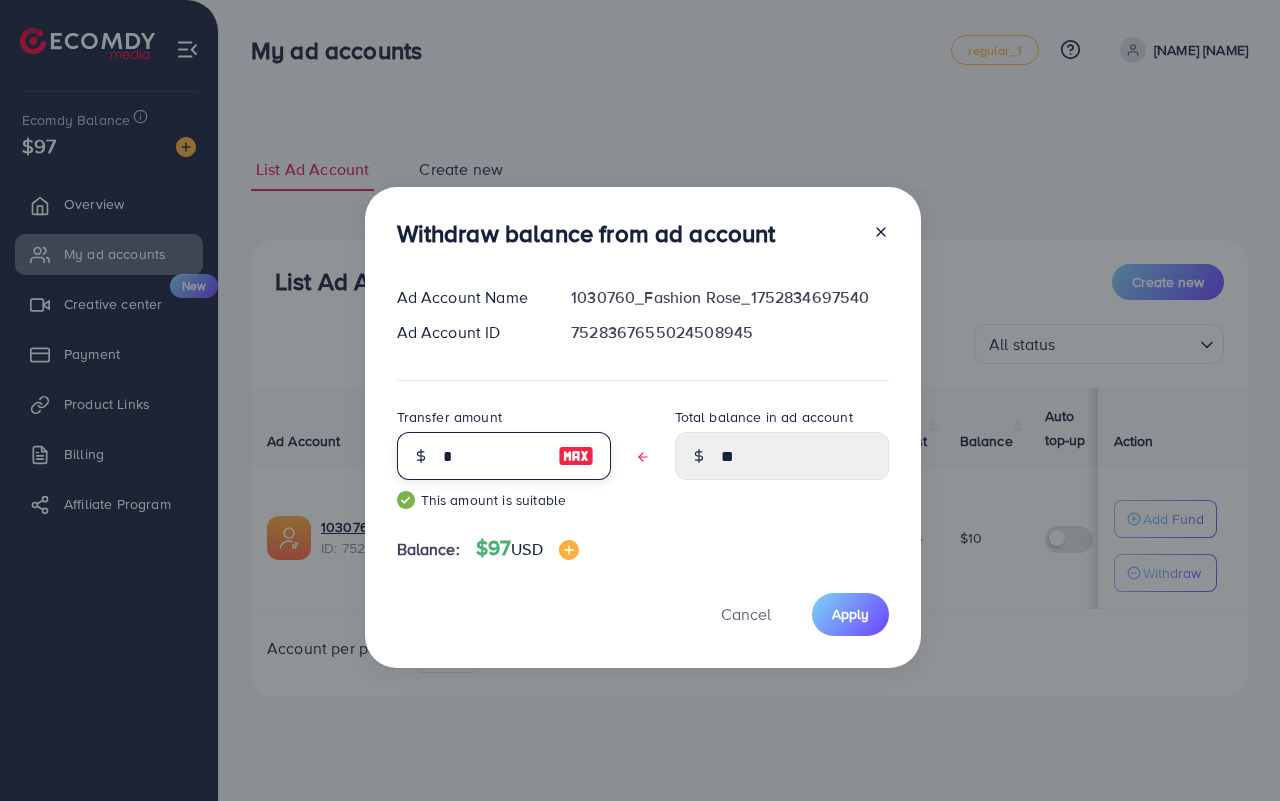 type on "****" 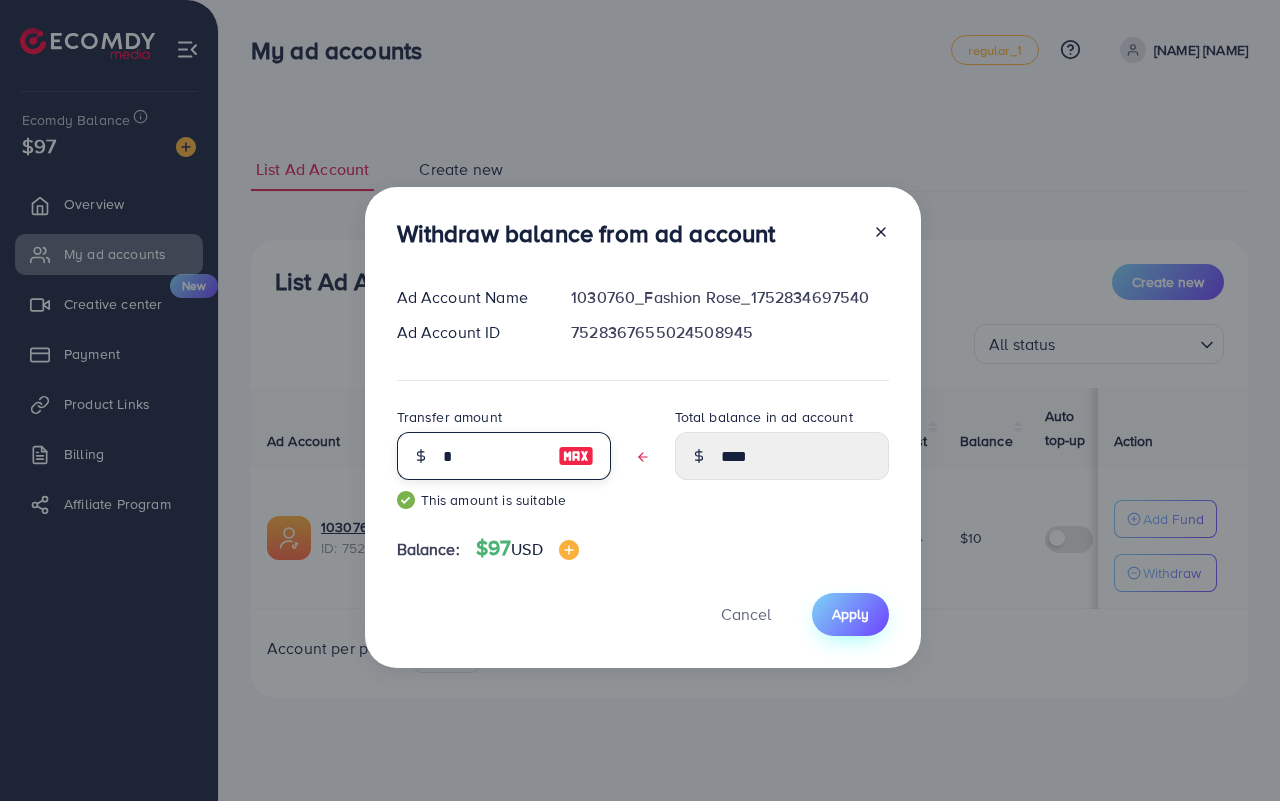 type on "*" 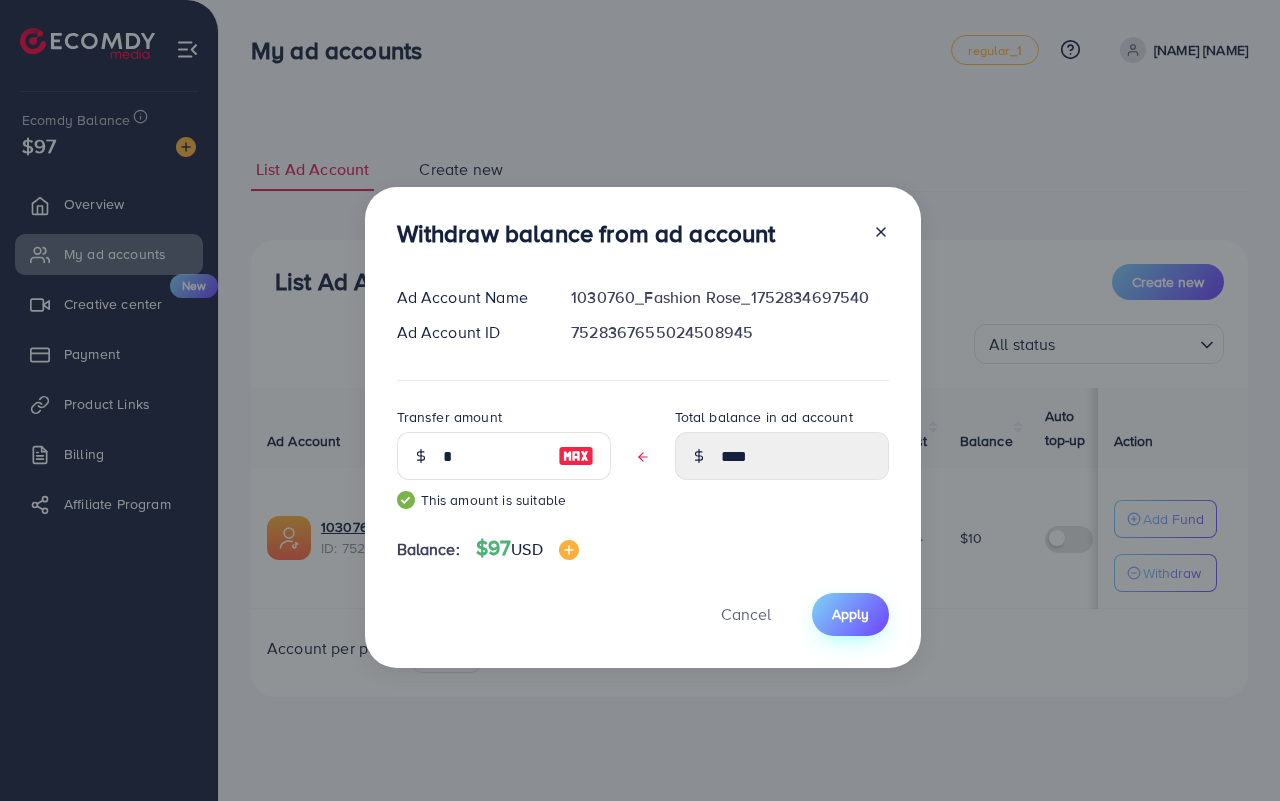 click on "Apply" at bounding box center [850, 614] 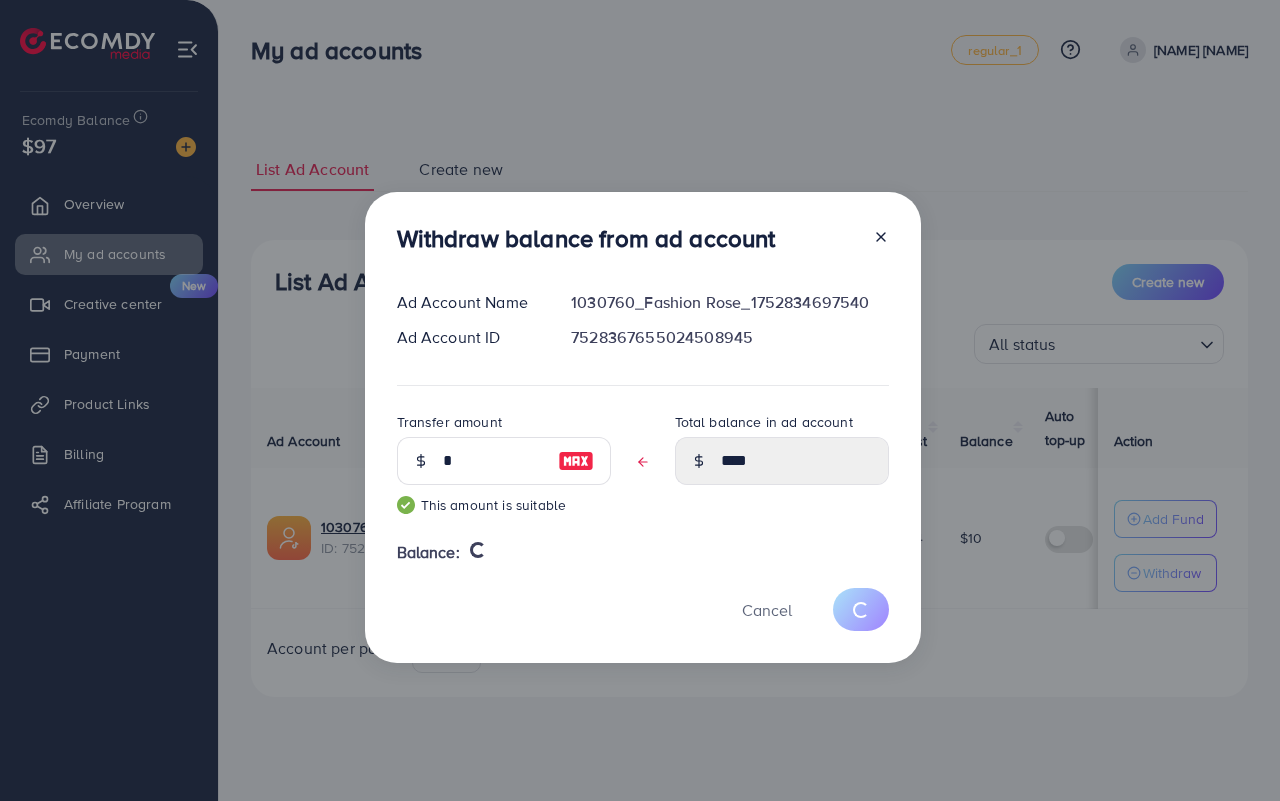 type 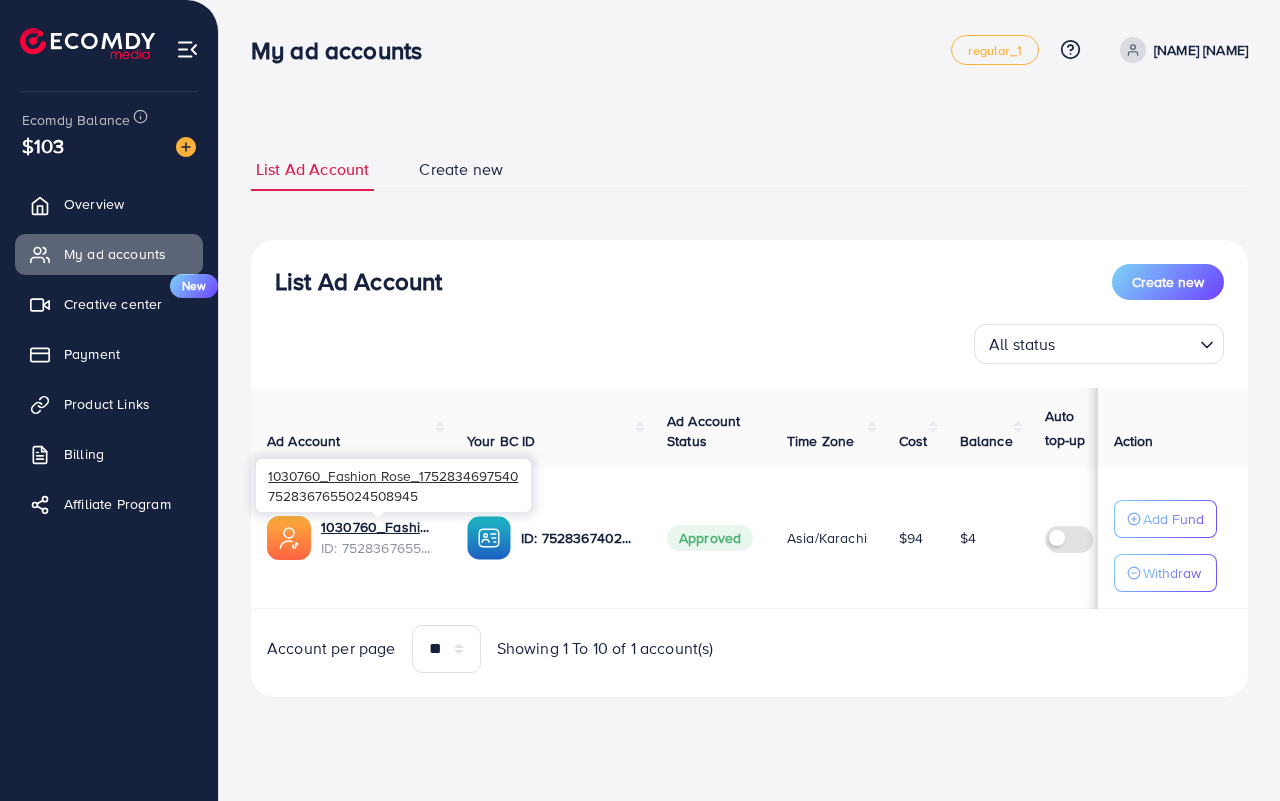 click on "ID: 7528367655024508945" at bounding box center [378, 548] 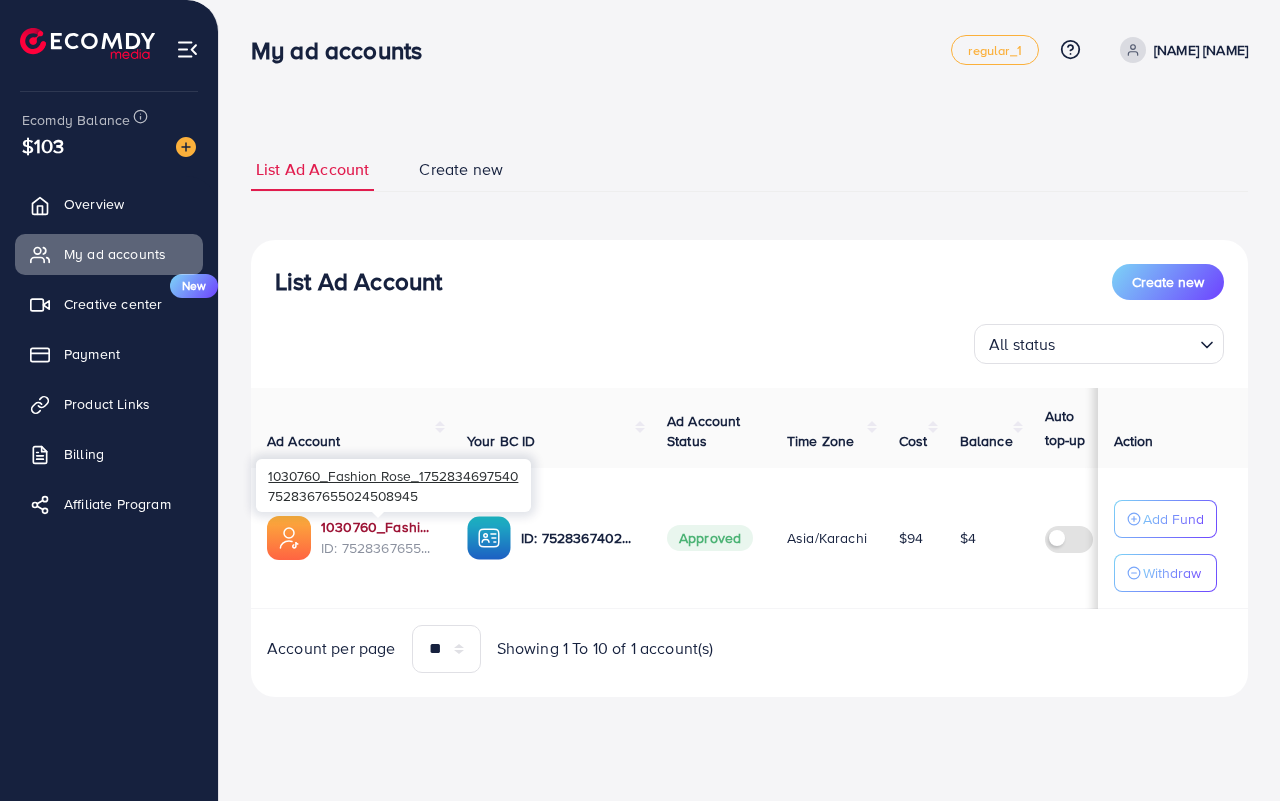 click on "1030760_Fashion Rose_1752834697540" at bounding box center (378, 527) 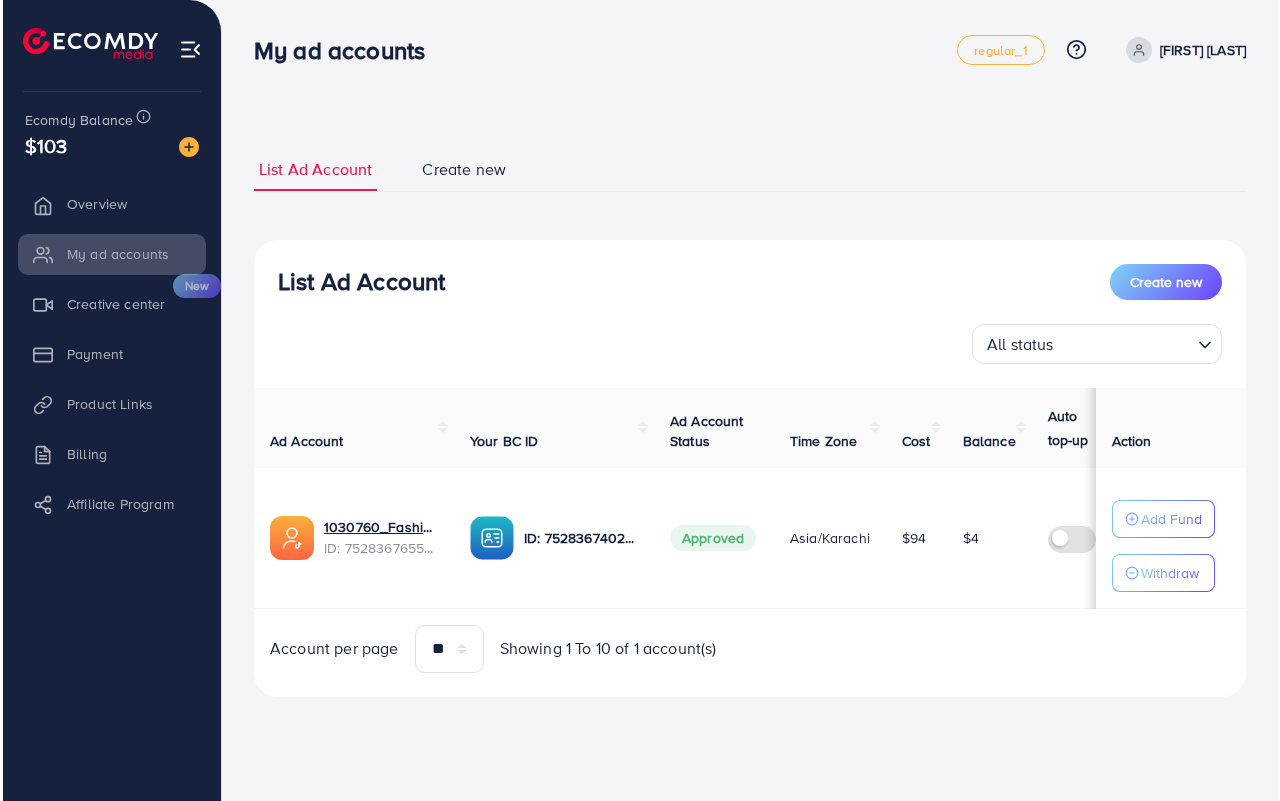 scroll, scrollTop: 0, scrollLeft: 0, axis: both 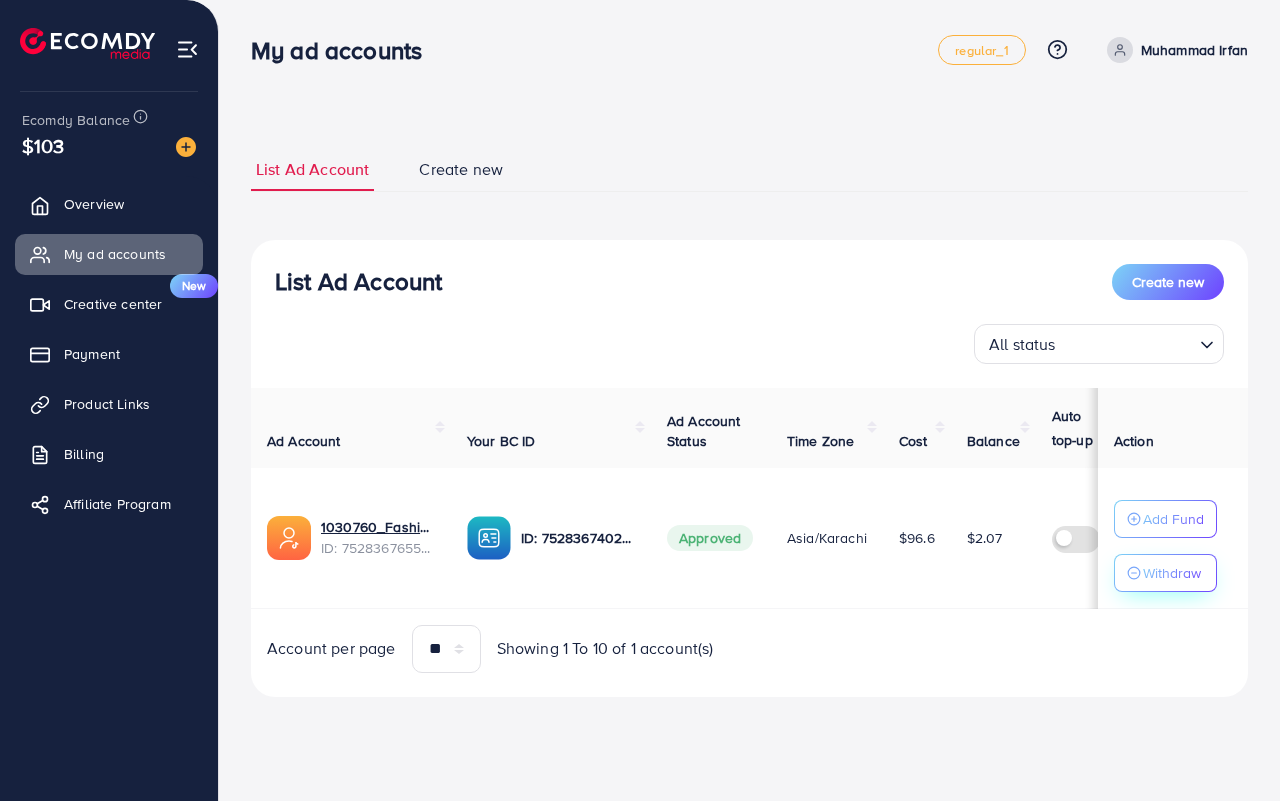 click on "Withdraw" at bounding box center (1172, 573) 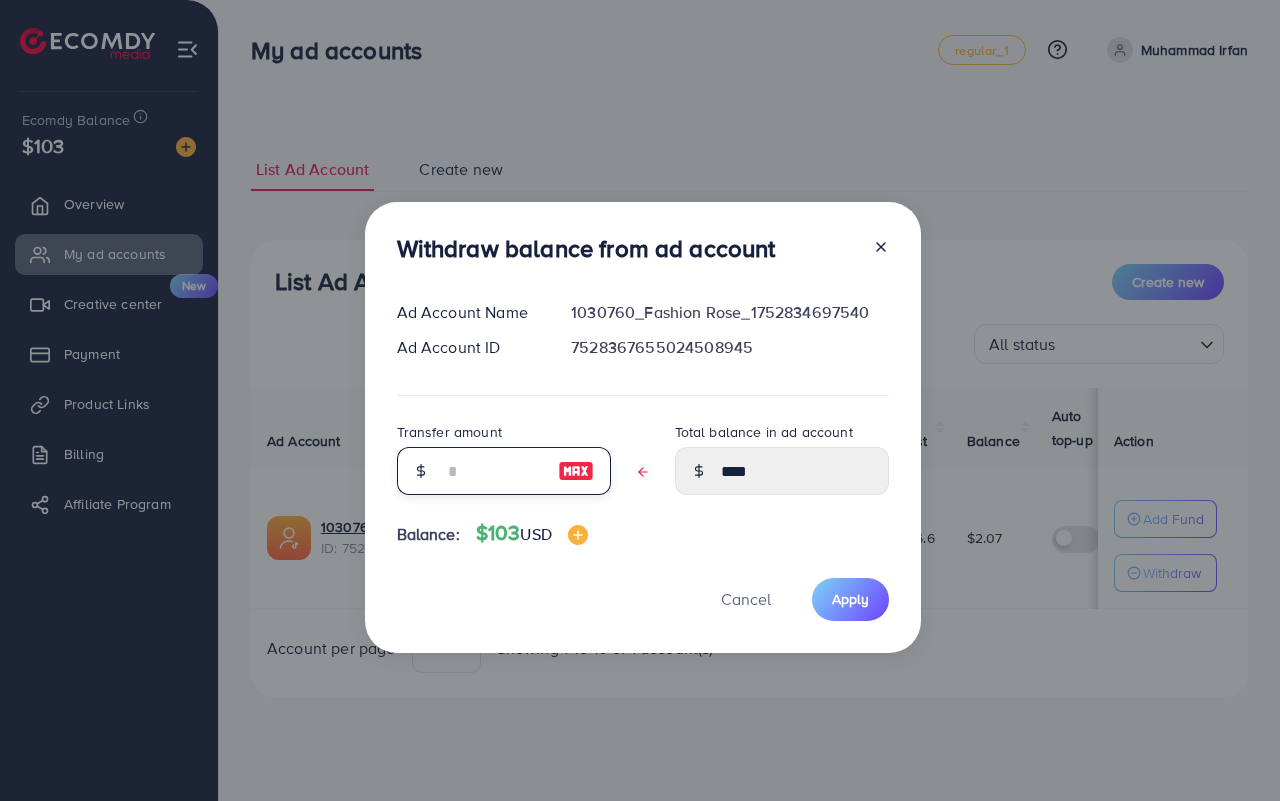 click at bounding box center [493, 471] 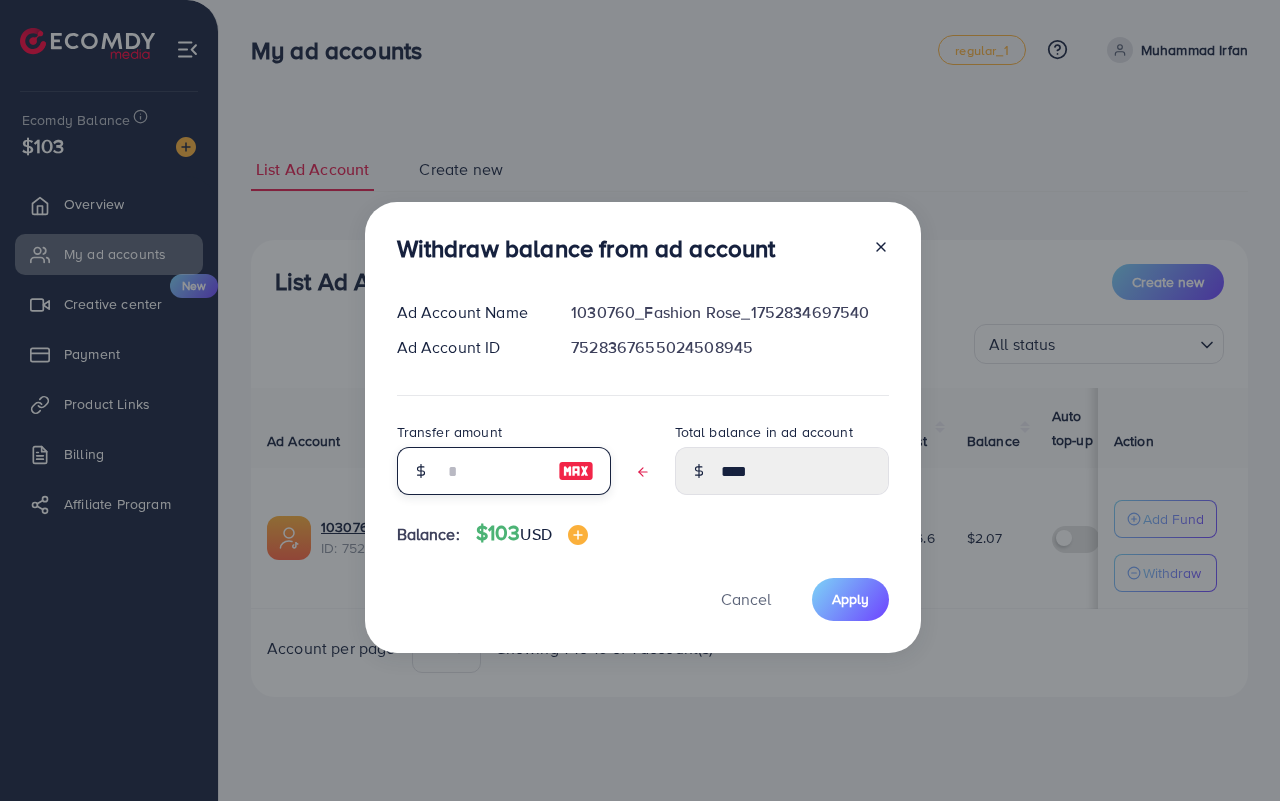 type on "*" 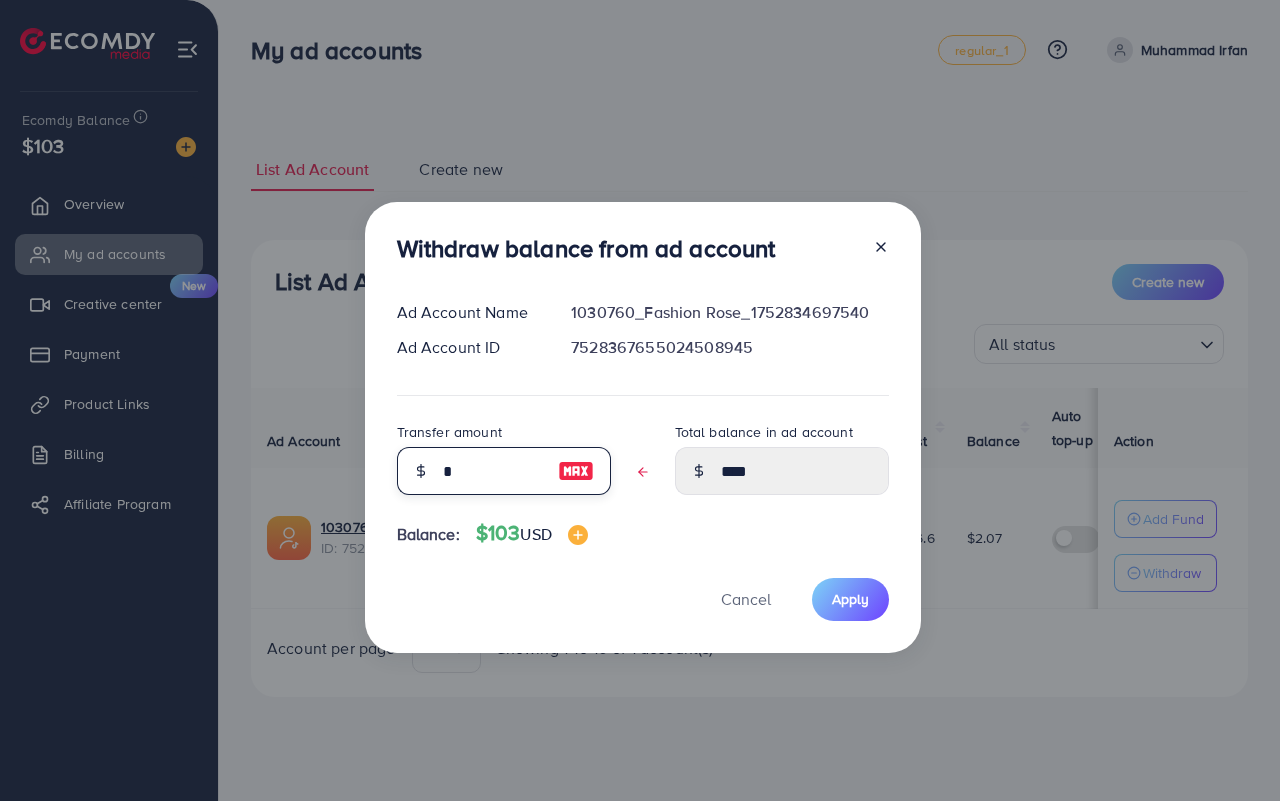 type on "****" 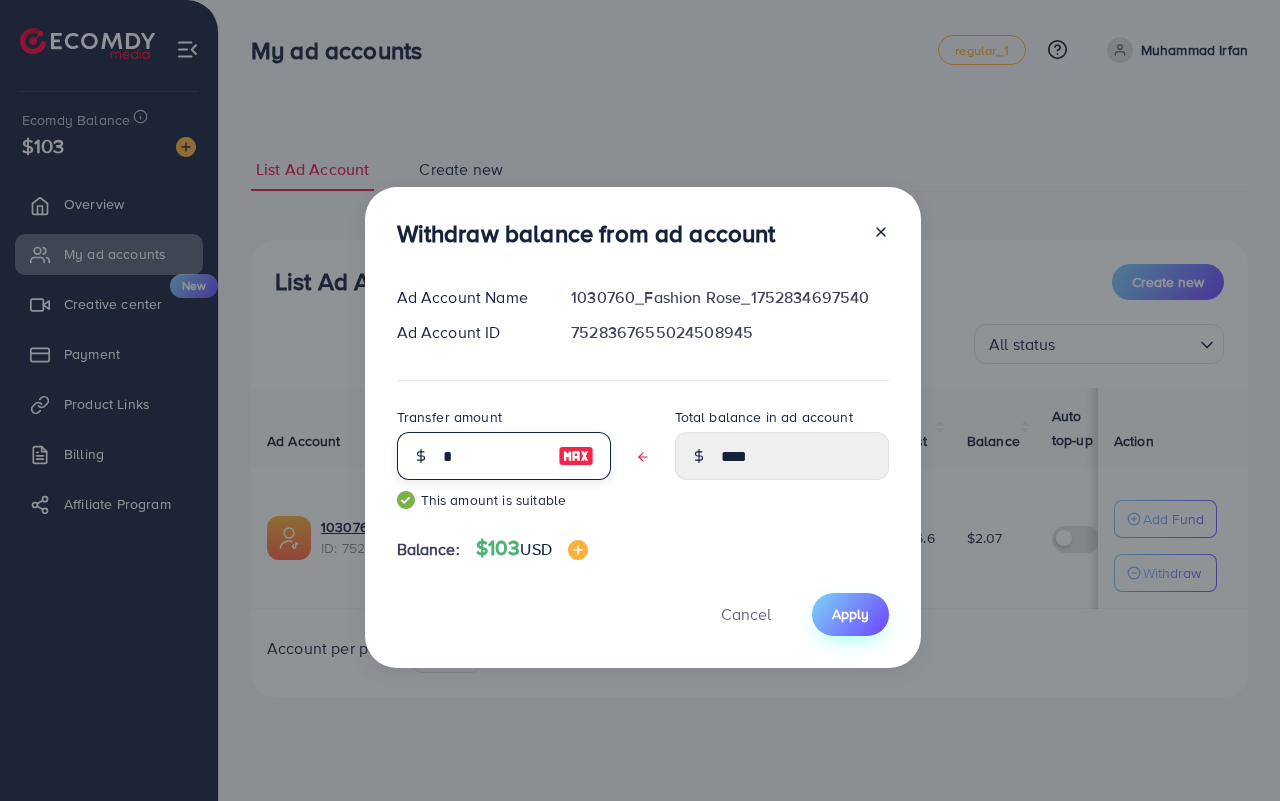 type on "*" 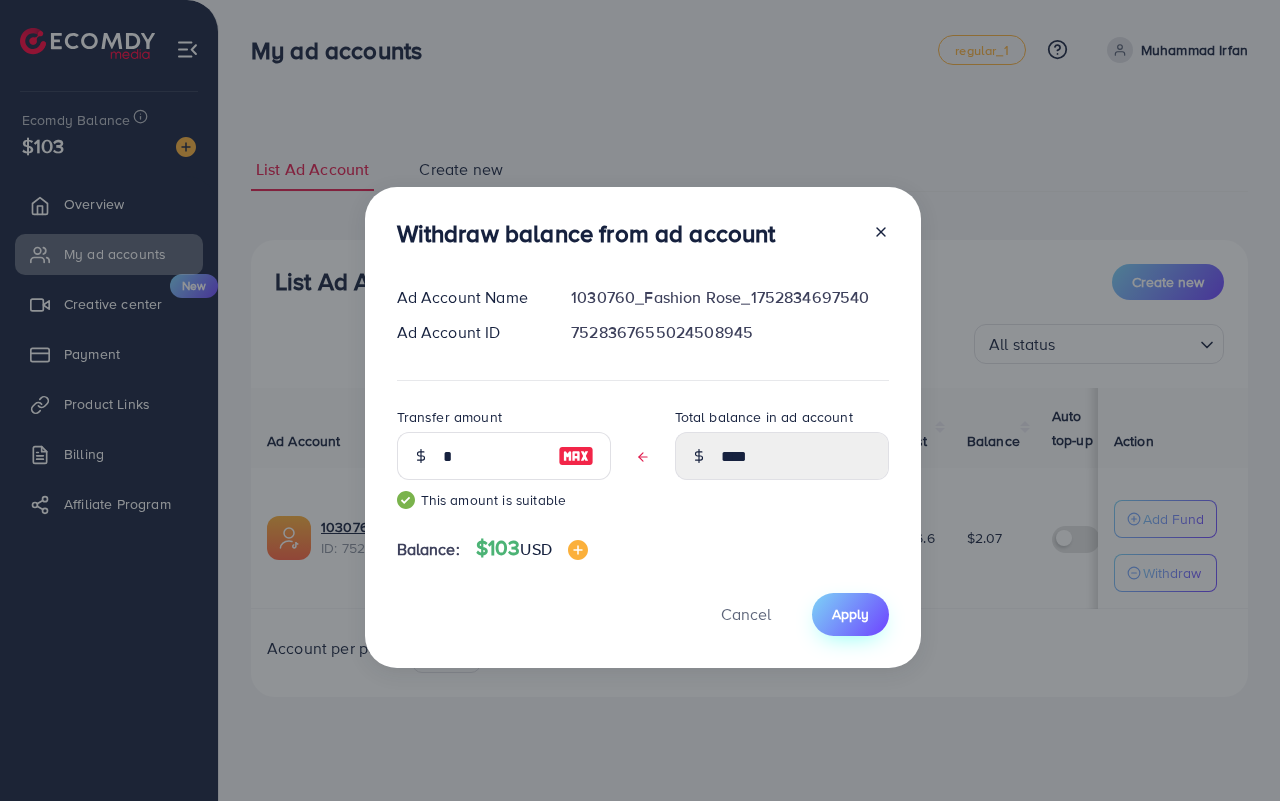 click on "Apply" at bounding box center (850, 614) 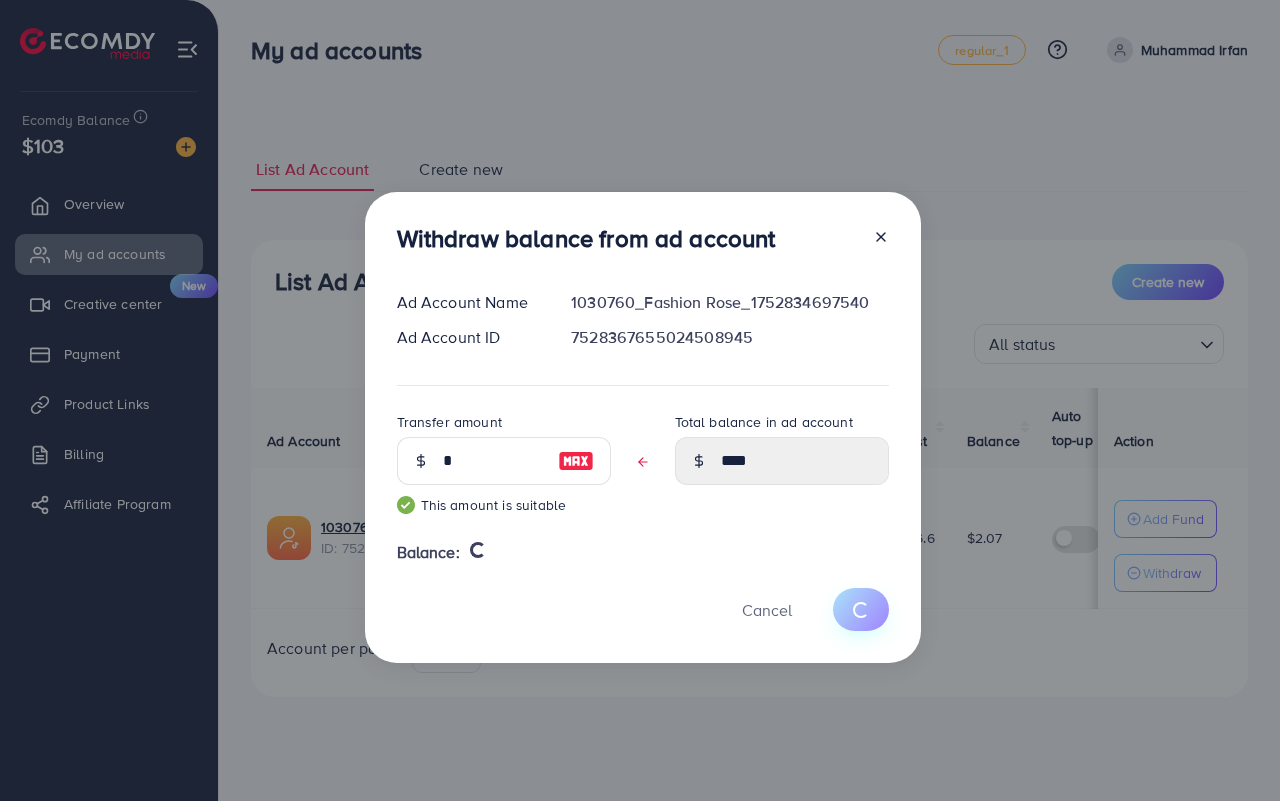 type 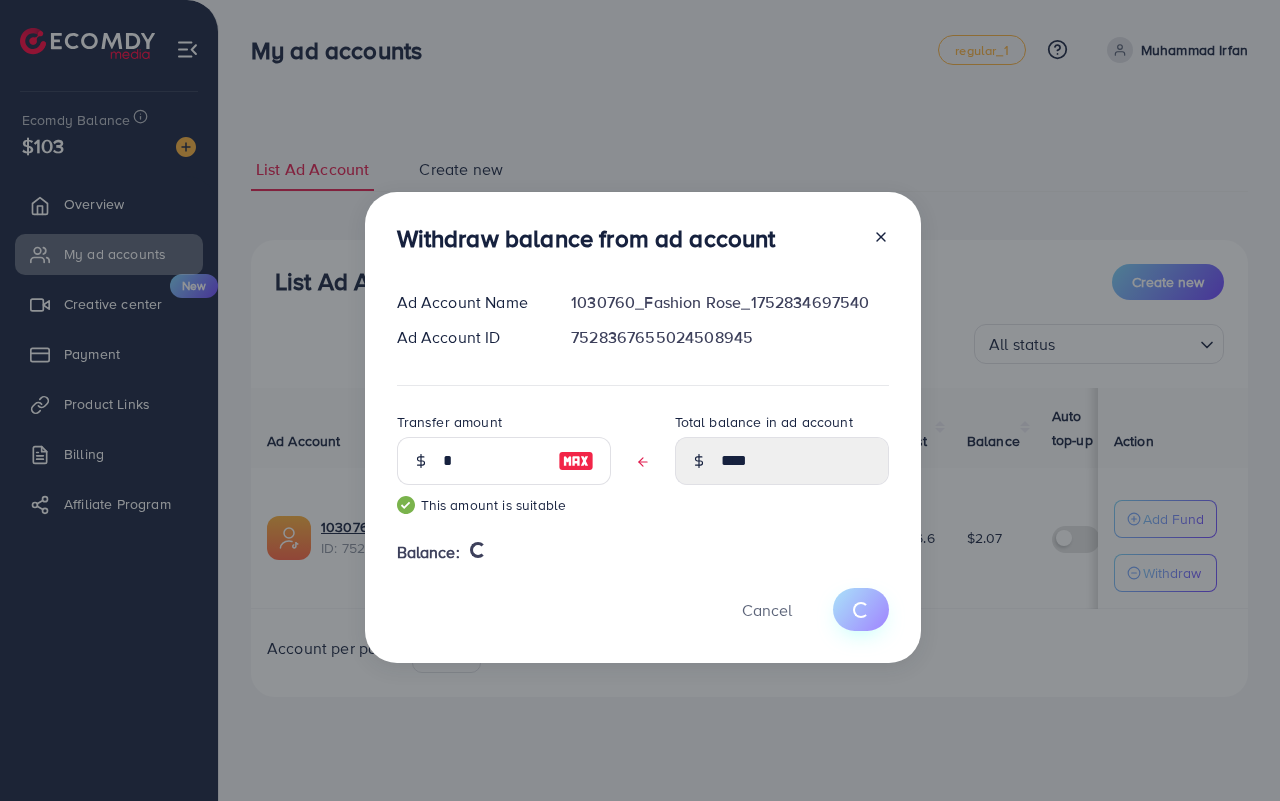type on "****" 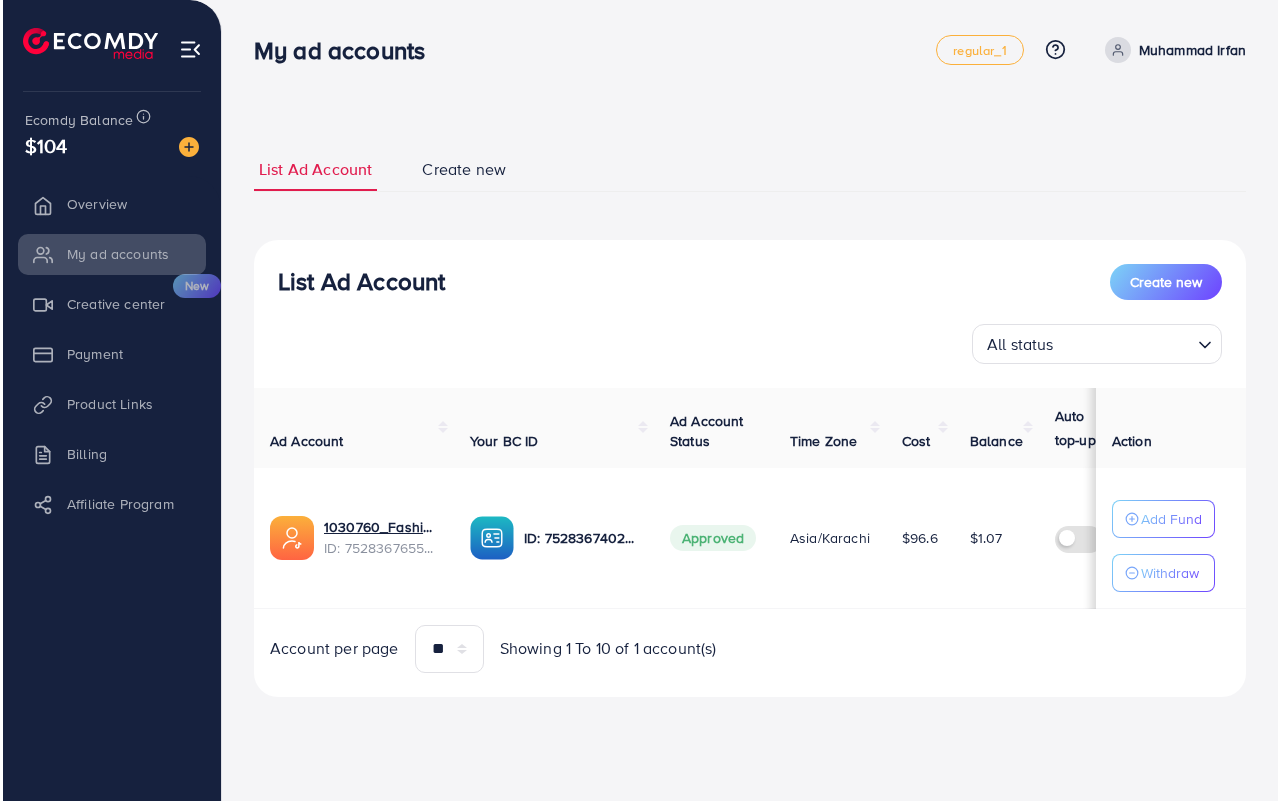 scroll, scrollTop: 0, scrollLeft: 0, axis: both 